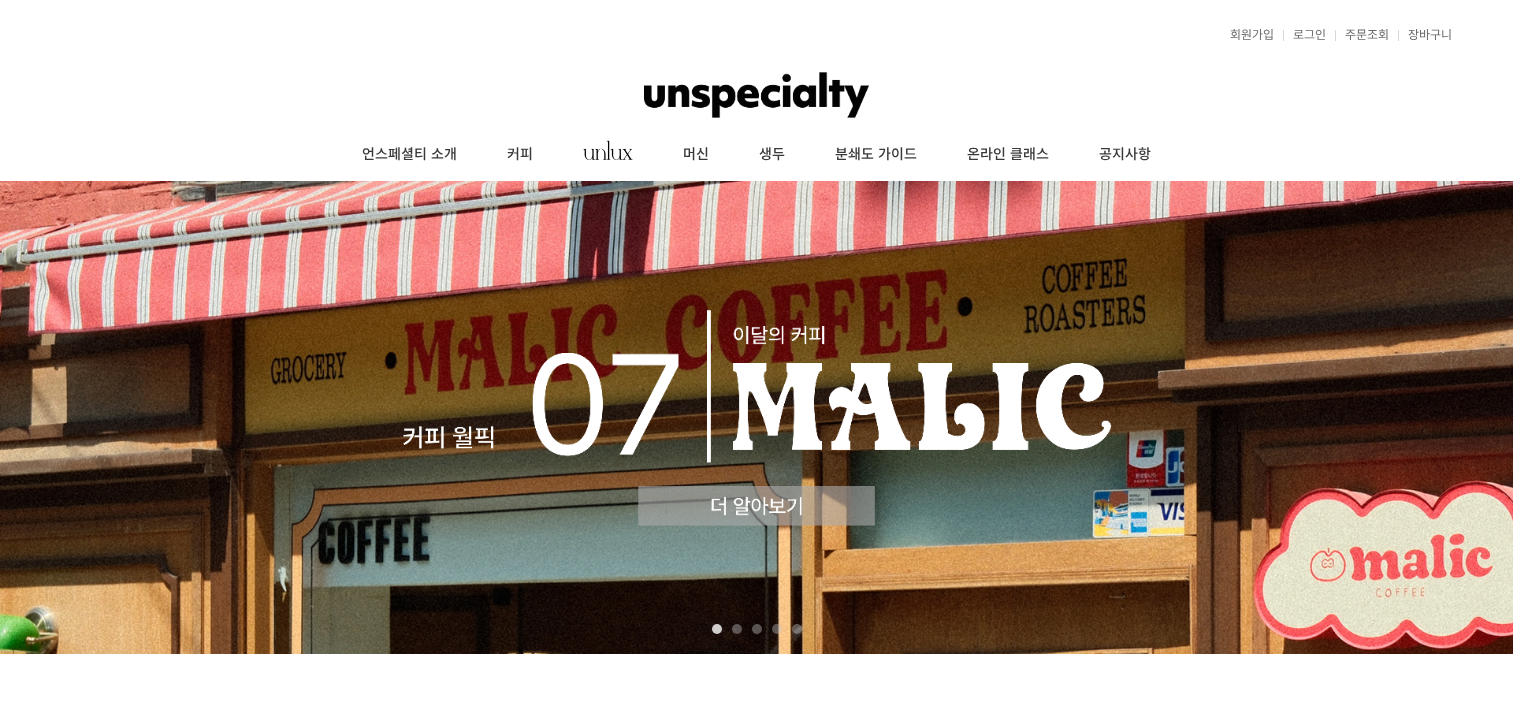 scroll, scrollTop: 0, scrollLeft: 0, axis: both 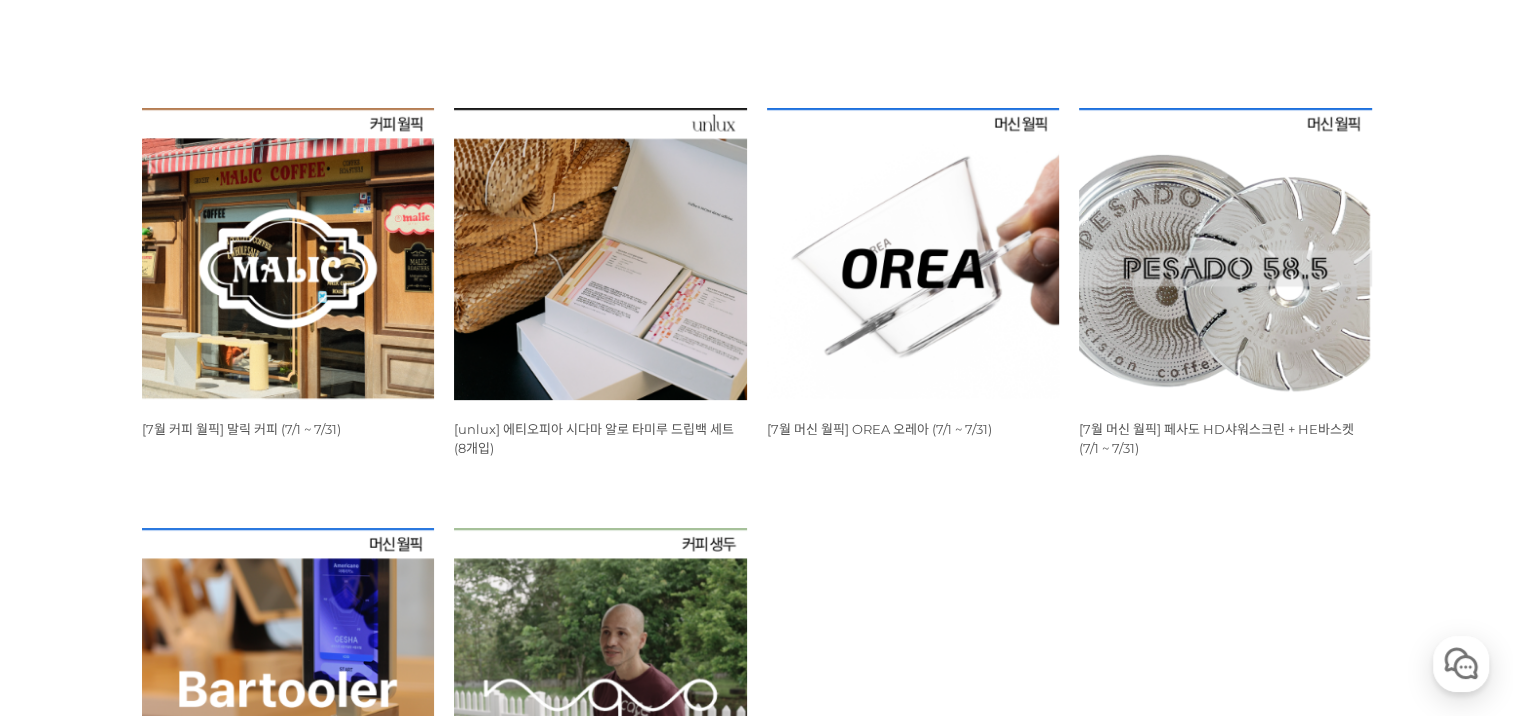 click at bounding box center [288, 254] 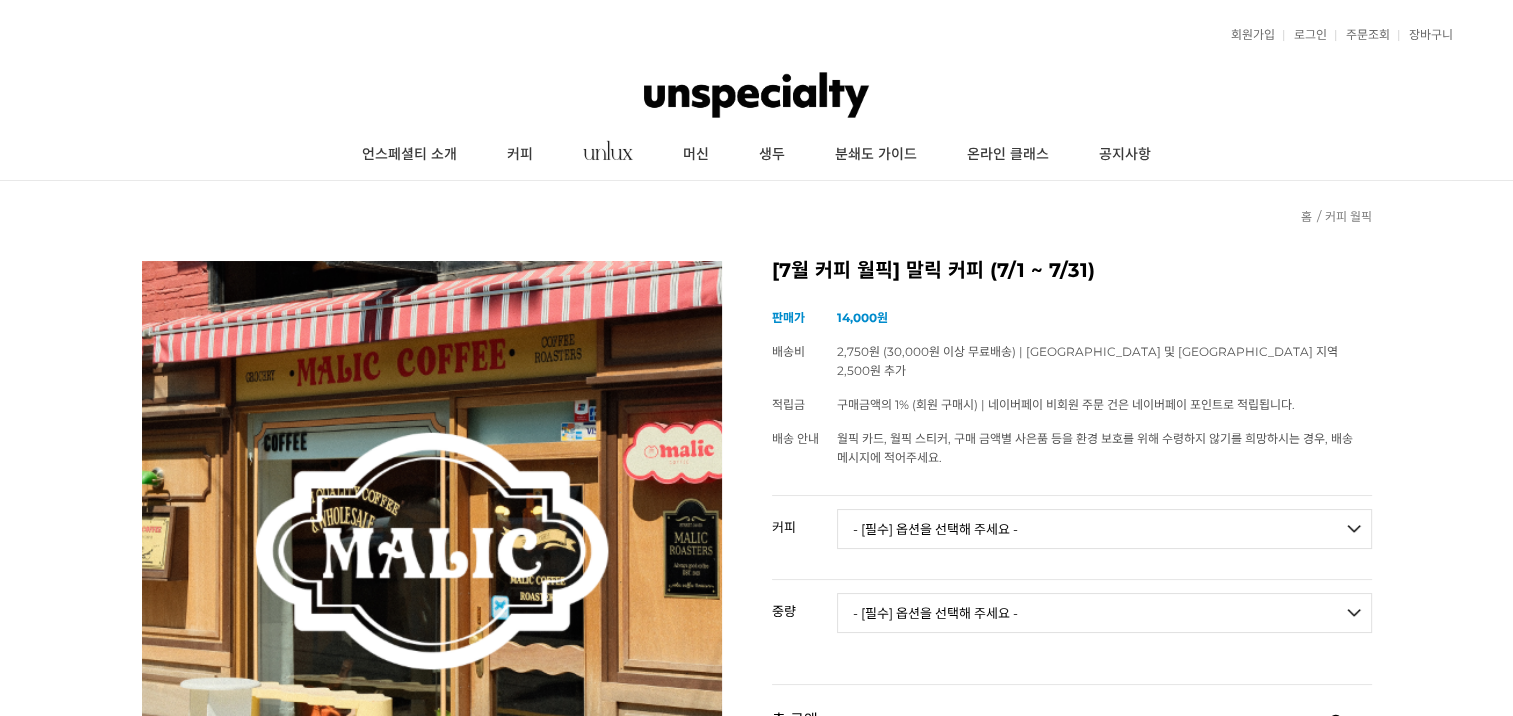 scroll, scrollTop: 166, scrollLeft: 0, axis: vertical 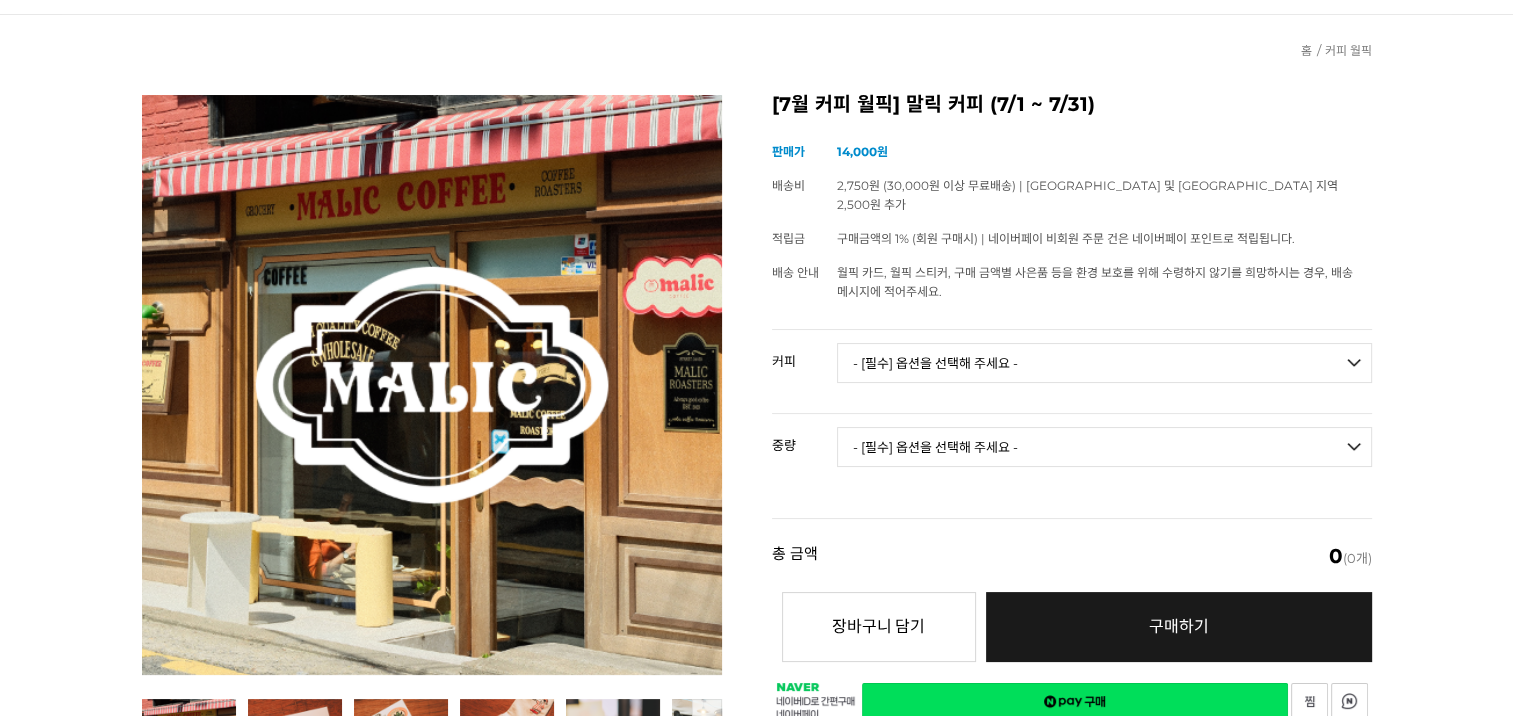 click on "- [필수] 옵션을 선택해 주세요 - ------------------- 언스페셜티 분쇄도 가이드 종이(주문 1개당 최대 1개 제공) [PERSON_NAME] (언스페셜티 블렌드) 애플 쥬스 (언스페셜티 블렌드) 허니 자몽 쥬스 (언스페셜티 블렌드) [기획상품] 2024 Best of Panama 3종 10g 레시피팩 프루티 블렌드 마일드 블렌드 모닝 블렌드 #1 탄자니아 아카시아 힐스 게이샤 AA 풀리 워시드 [품절] #2 콜롬비아 포파얀 슈가케인 디카페인 #3 에티오피아 알로 타미루 미리가 74158 워시드 #4 에티오피아 첼베사 워시드 디카페인 #5 케냐 뚱구리 AB 풀리 워시드 [품절] #6 에티오피아 버그 우 셀렉션 에얼룸 내추럴 (Lot2) #7 에티오피아 알로 타미루 무라고 74158 클래식 워시드 #8 케냐 은가라투아 AB 워시드 (Lot 159) [품절] [7.4 오픈] #9 온두라스 마리사벨 카바예로 파카마라 워시드 #24 [PERSON_NAME]" at bounding box center [1104, 363] 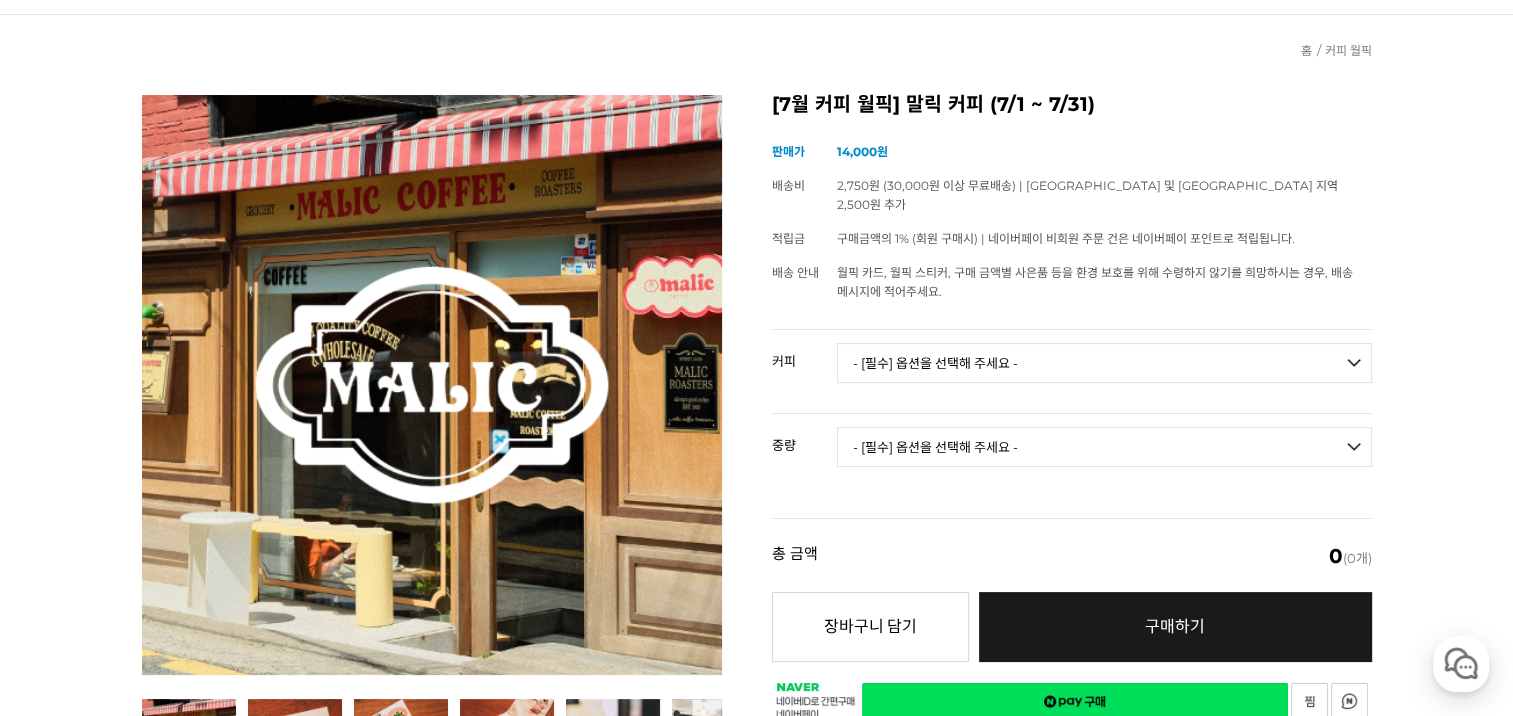 select on "[기획상품] 2024 Best of Panama 3종 10g 레시피팩" 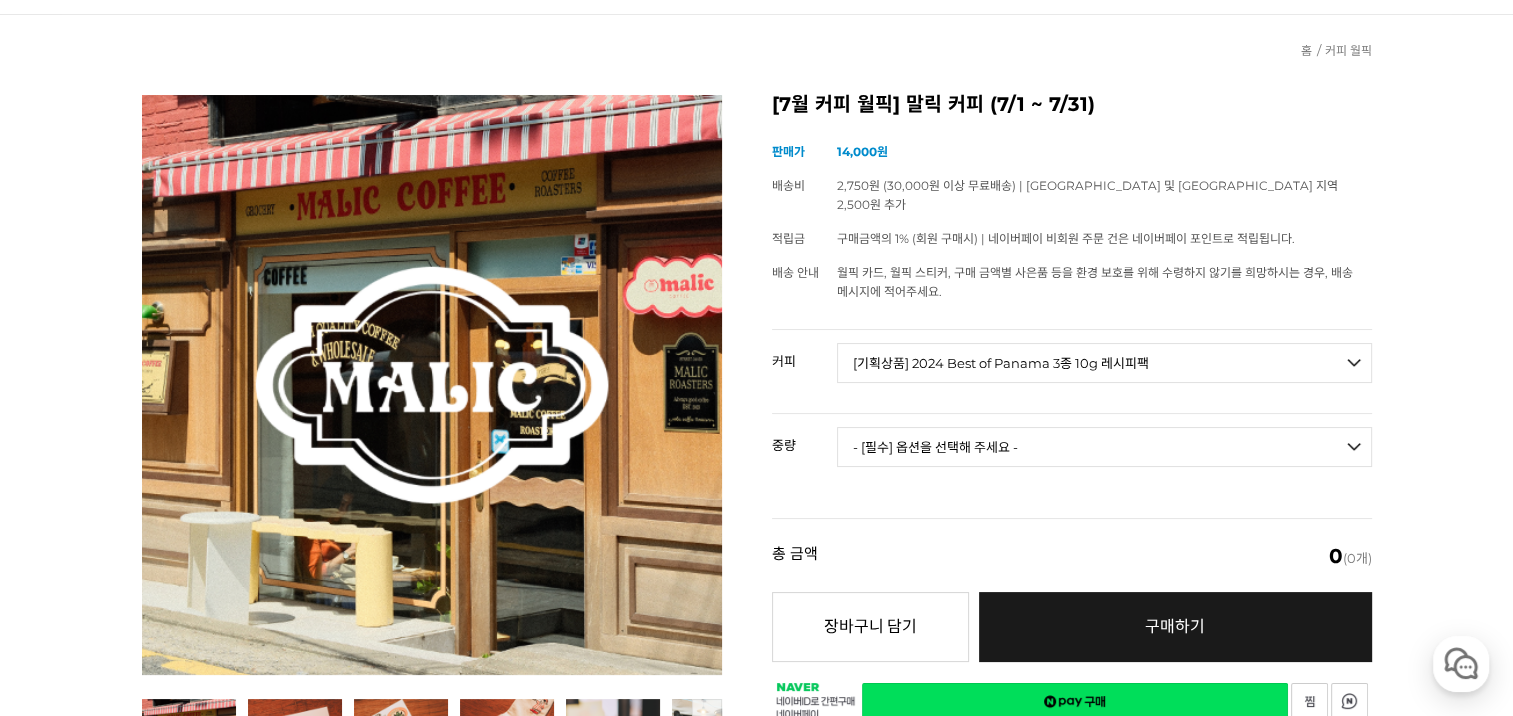 click on "- [필수] 옵션을 선택해 주세요 - ------------------- 언스페셜티 분쇄도 가이드 종이(주문 1개당 최대 1개 제공) [PERSON_NAME] (언스페셜티 블렌드) 애플 쥬스 (언스페셜티 블렌드) 허니 자몽 쥬스 (언스페셜티 블렌드) [기획상품] 2024 Best of Panama 3종 10g 레시피팩 프루티 블렌드 마일드 블렌드 모닝 블렌드 #1 탄자니아 아카시아 힐스 게이샤 AA 풀리 워시드 [품절] #2 콜롬비아 포파얀 슈가케인 디카페인 #3 에티오피아 알로 타미루 미리가 74158 워시드 #4 에티오피아 첼베사 워시드 디카페인 #5 케냐 뚱구리 AB 풀리 워시드 [품절] #6 에티오피아 버그 우 셀렉션 에얼룸 내추럴 (Lot2) #7 에티오피아 알로 타미루 무라고 74158 클래식 워시드 #8 케냐 은가라투아 AB 워시드 (Lot 159) [품절] [7.4 오픈] #9 온두라스 마리사벨 카바예로 파카마라 워시드 #24 [PERSON_NAME]" at bounding box center [1104, 363] 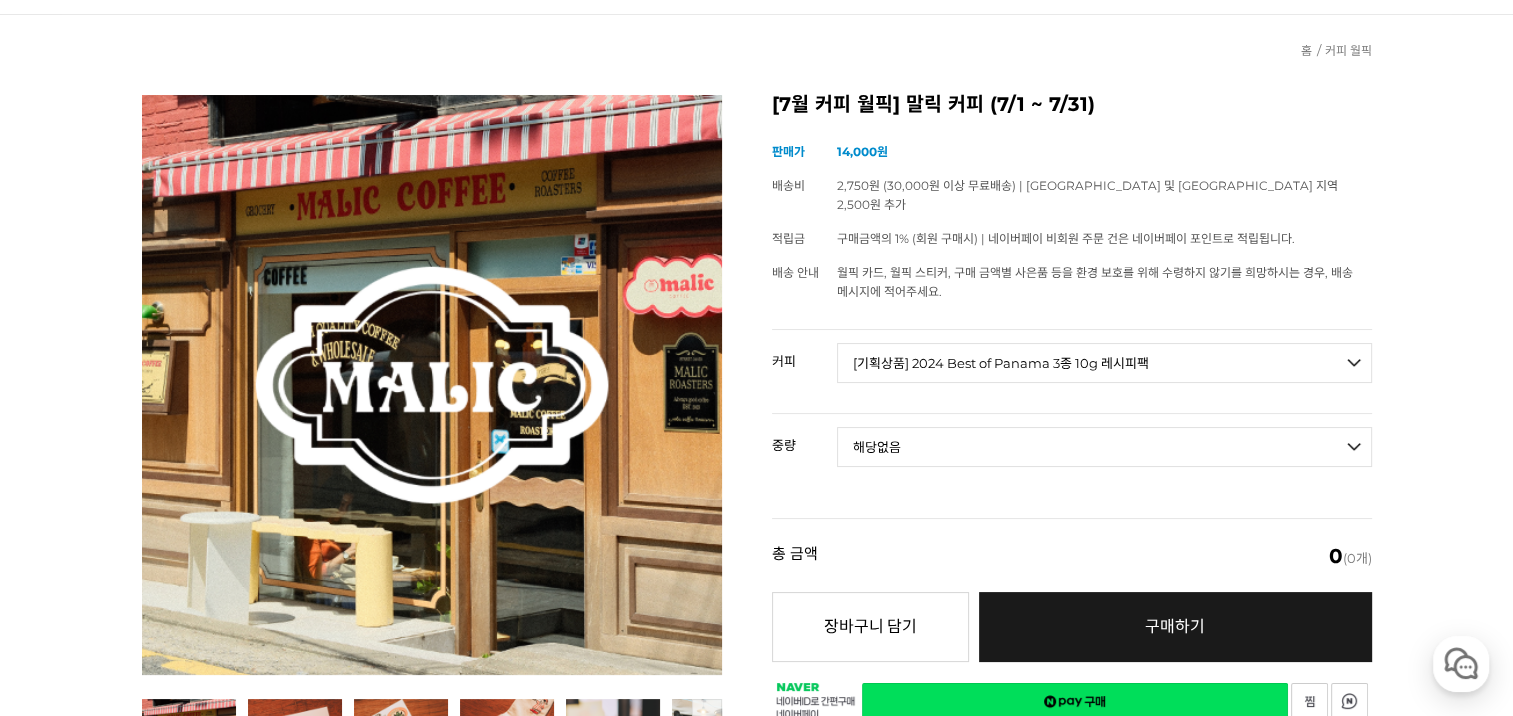 click on "- [필수] 옵션을 선택해 주세요 - ------------------- 해당없음" at bounding box center [1104, 447] 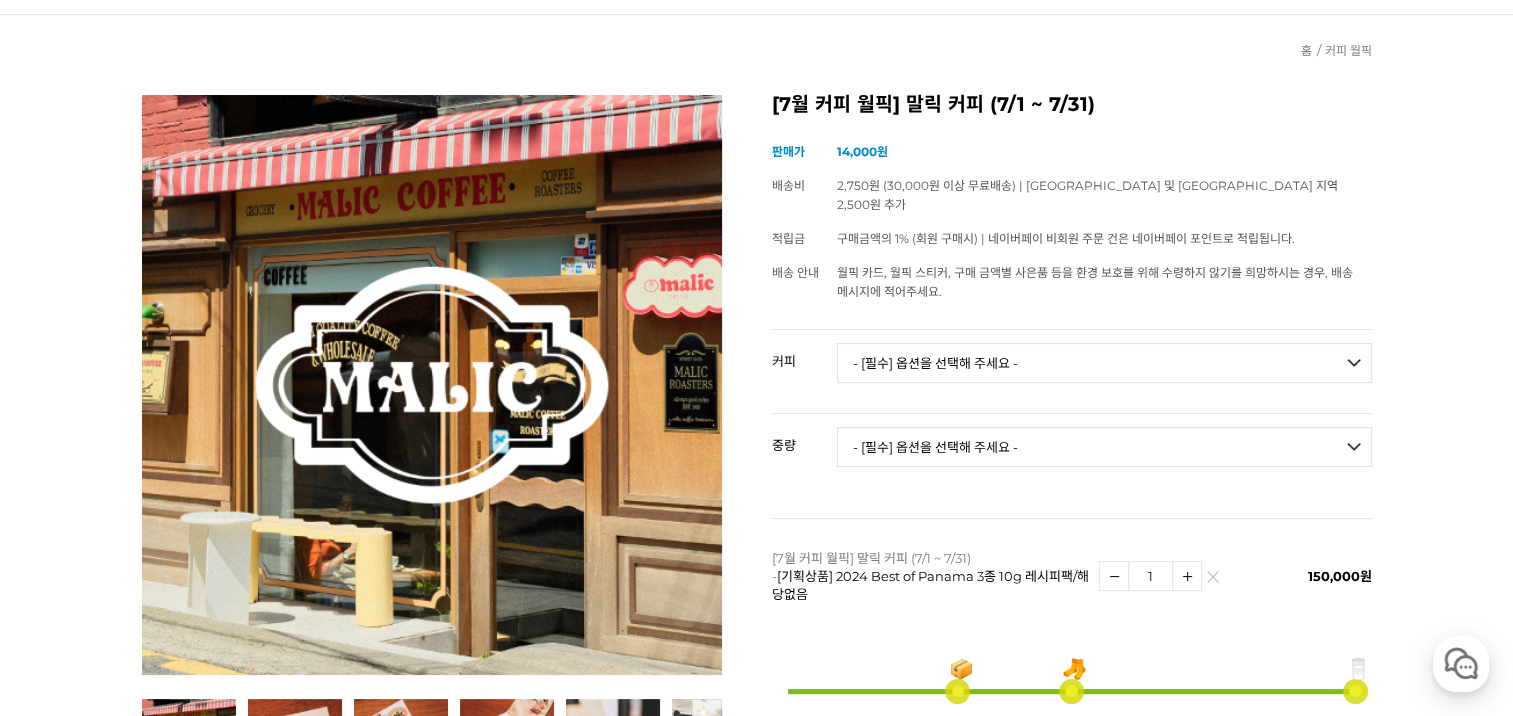 scroll, scrollTop: 333, scrollLeft: 0, axis: vertical 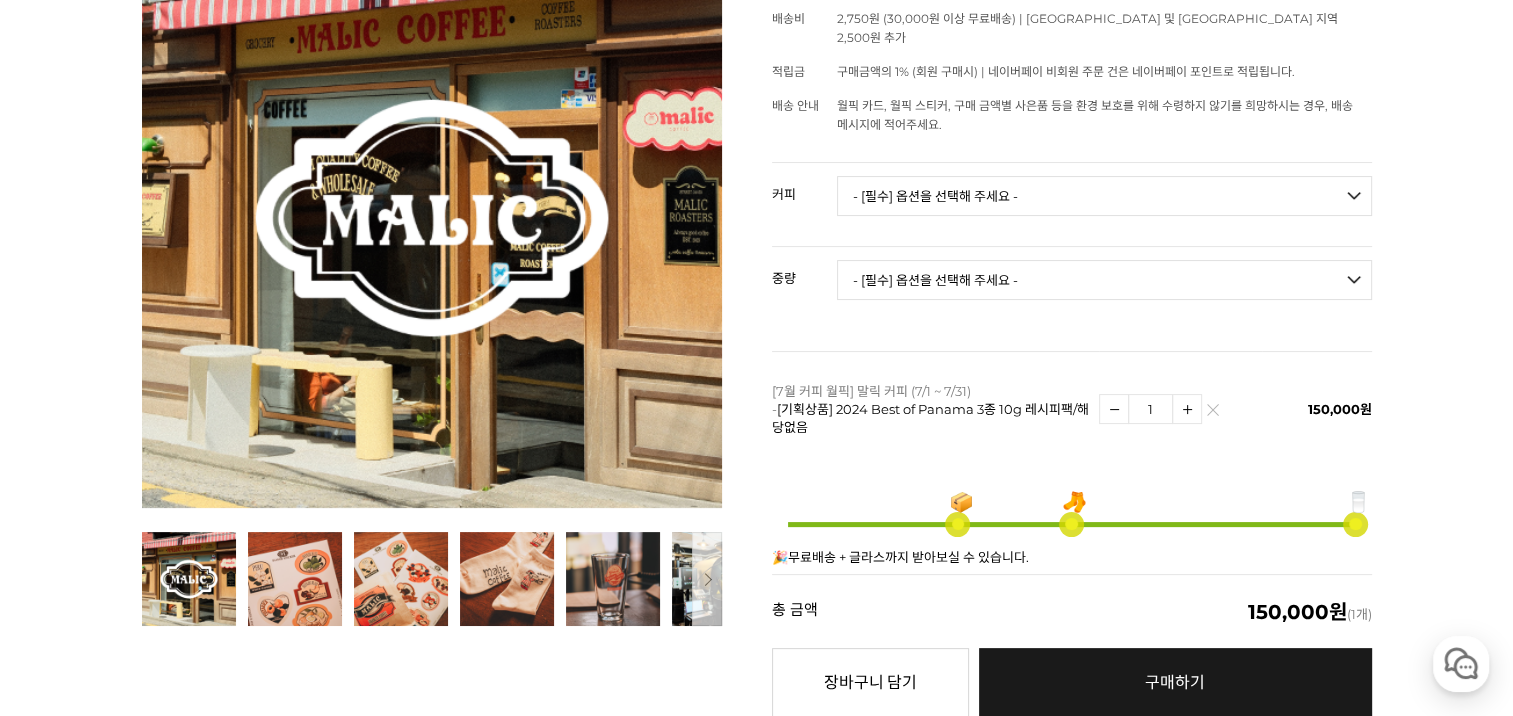 click on "- [필수] 옵션을 선택해 주세요 - ------------------- 언스페셜티 분쇄도 가이드 종이(주문 1개당 최대 1개 제공) [PERSON_NAME] (언스페셜티 블렌드) 애플 쥬스 (언스페셜티 블렌드) 허니 자몽 쥬스 (언스페셜티 블렌드) [기획상품] 2024 Best of Panama 3종 10g 레시피팩 프루티 블렌드 마일드 블렌드 모닝 블렌드 #1 탄자니아 아카시아 힐스 게이샤 AA 풀리 워시드 [품절] #2 콜롬비아 포파얀 슈가케인 디카페인 #3 에티오피아 알로 타미루 미리가 74158 워시드 #4 에티오피아 첼베사 워시드 디카페인 #5 케냐 뚱구리 AB 풀리 워시드 [품절] #6 에티오피아 버그 우 셀렉션 에얼룸 내추럴 (Lot2) #7 에티오피아 알로 타미루 무라고 74158 클래식 워시드 #8 케냐 은가라투아 AB 워시드 (Lot 159) [품절] [7.4 오픈] #9 온두라스 마리사벨 카바예로 파카마라 워시드 #24 [PERSON_NAME]" at bounding box center (1104, 196) 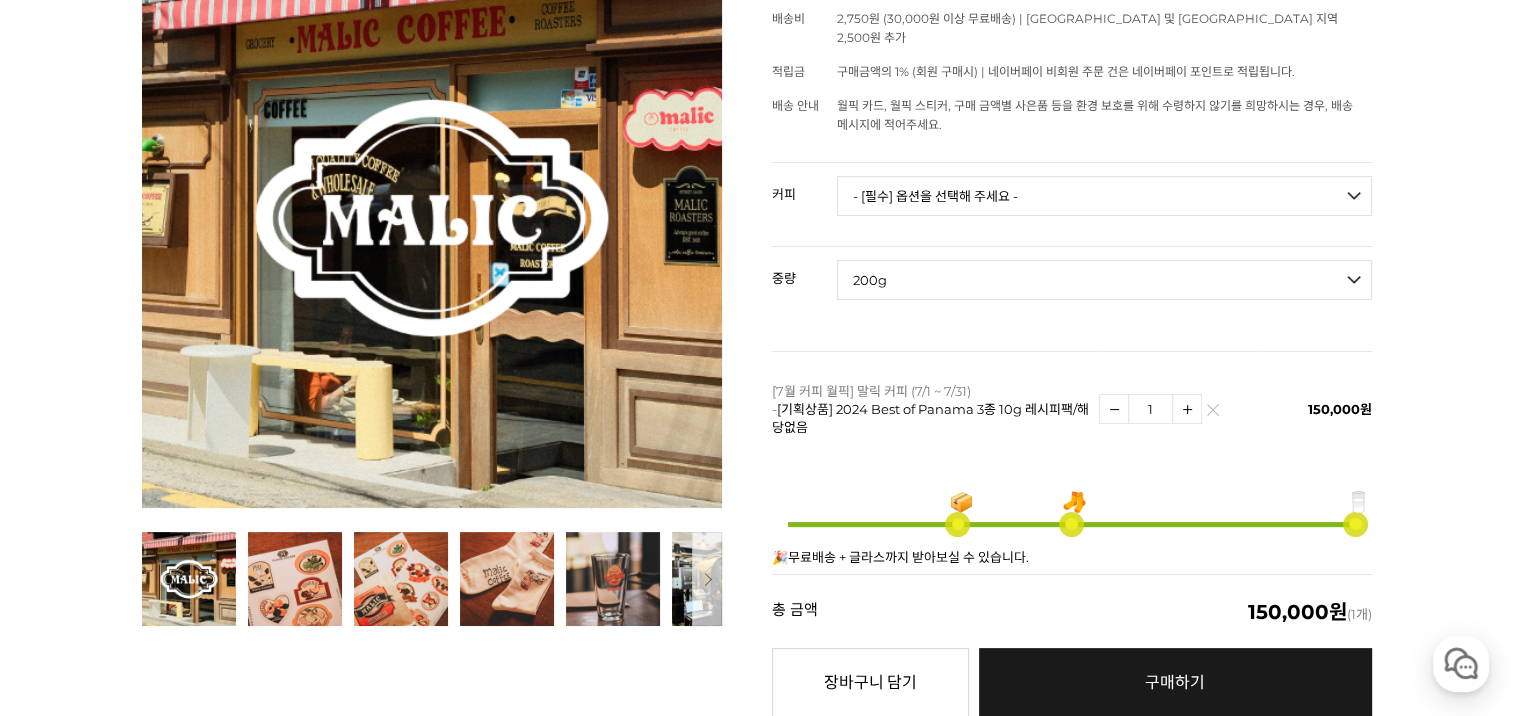 click on "- [필수] 옵션을 선택해 주세요 - ------------------- 200g" at bounding box center (1104, 280) 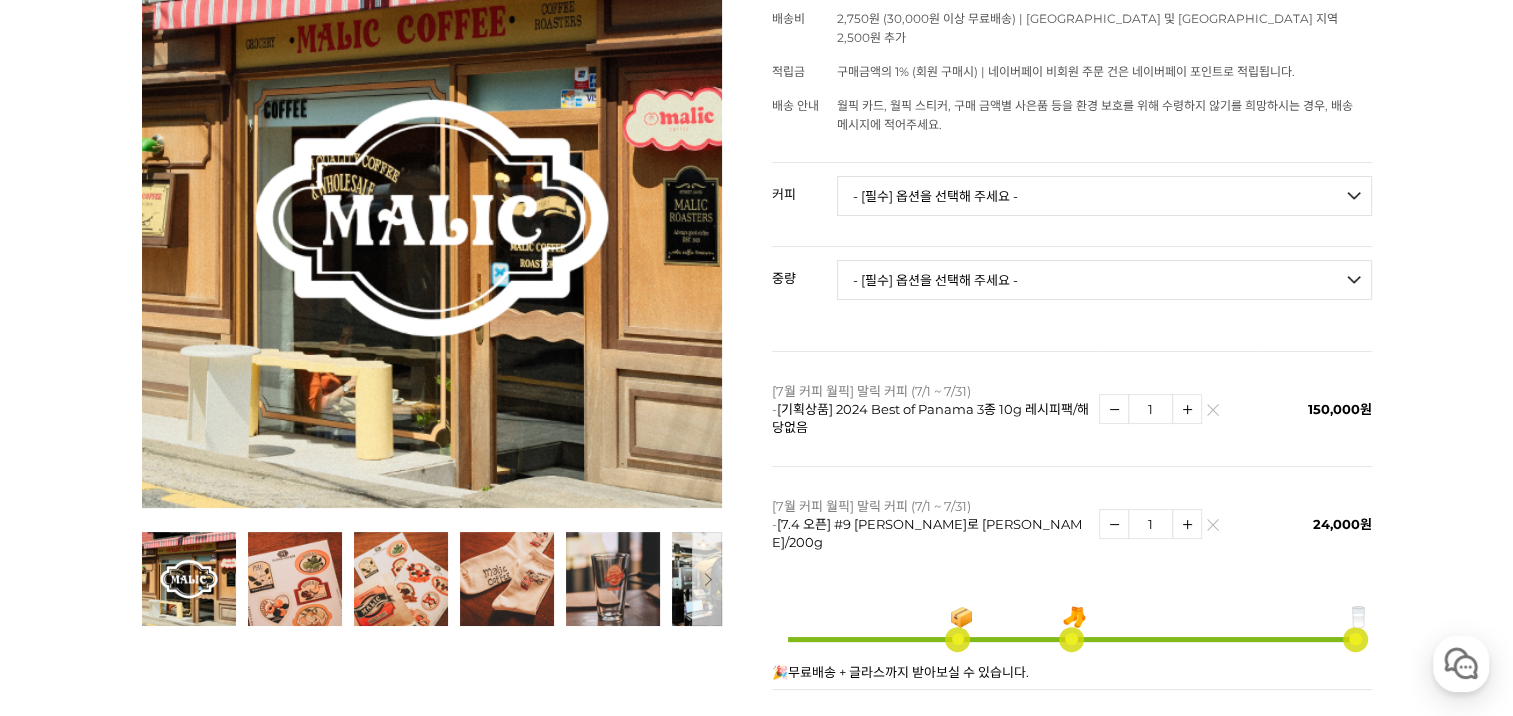 click on "- [필수] 옵션을 선택해 주세요 - ------------------- 언스페셜티 분쇄도 가이드 종이(주문 1개당 최대 1개 제공) [PERSON_NAME] (언스페셜티 블렌드) 애플 쥬스 (언스페셜티 블렌드) 허니 자몽 쥬스 (언스페셜티 블렌드) [기획상품] 2024 Best of Panama 3종 10g 레시피팩 프루티 블렌드 마일드 블렌드 모닝 블렌드 #1 탄자니아 아카시아 힐스 게이샤 AA 풀리 워시드 [품절] #2 콜롬비아 포파얀 슈가케인 디카페인 #3 에티오피아 알로 타미루 미리가 74158 워시드 #4 에티오피아 첼베사 워시드 디카페인 #5 케냐 뚱구리 AB 풀리 워시드 [품절] #6 에티오피아 버그 우 셀렉션 에얼룸 내추럴 (Lot2) #7 에티오피아 알로 타미루 무라고 74158 클래식 워시드 #8 케냐 은가라투아 AB 워시드 (Lot 159) [품절] [7.4 오픈] #9 온두라스 마리사벨 카바예로 파카마라 워시드 #24 [PERSON_NAME]" at bounding box center (1104, 196) 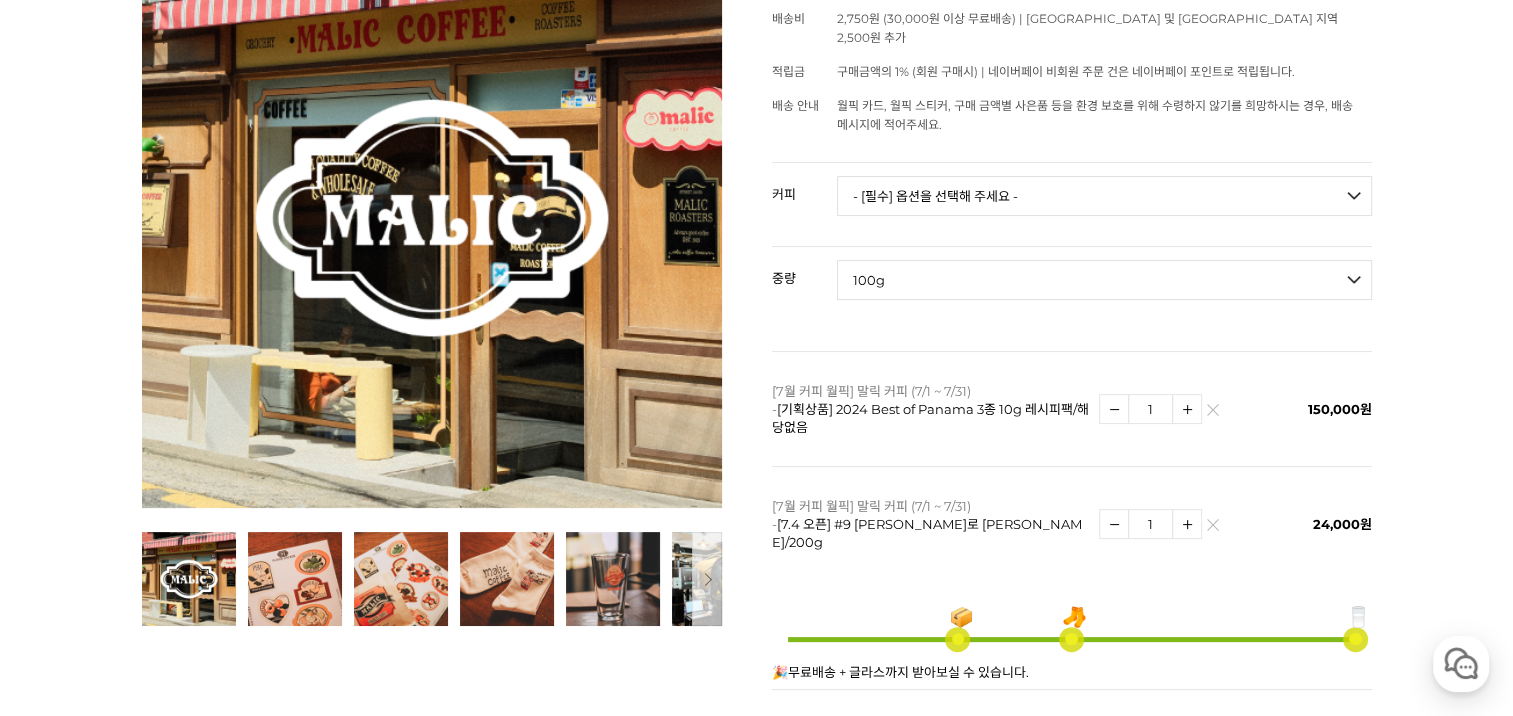 click on "- [필수] 옵션을 선택해 주세요 - ------------------- 100g" at bounding box center (1104, 280) 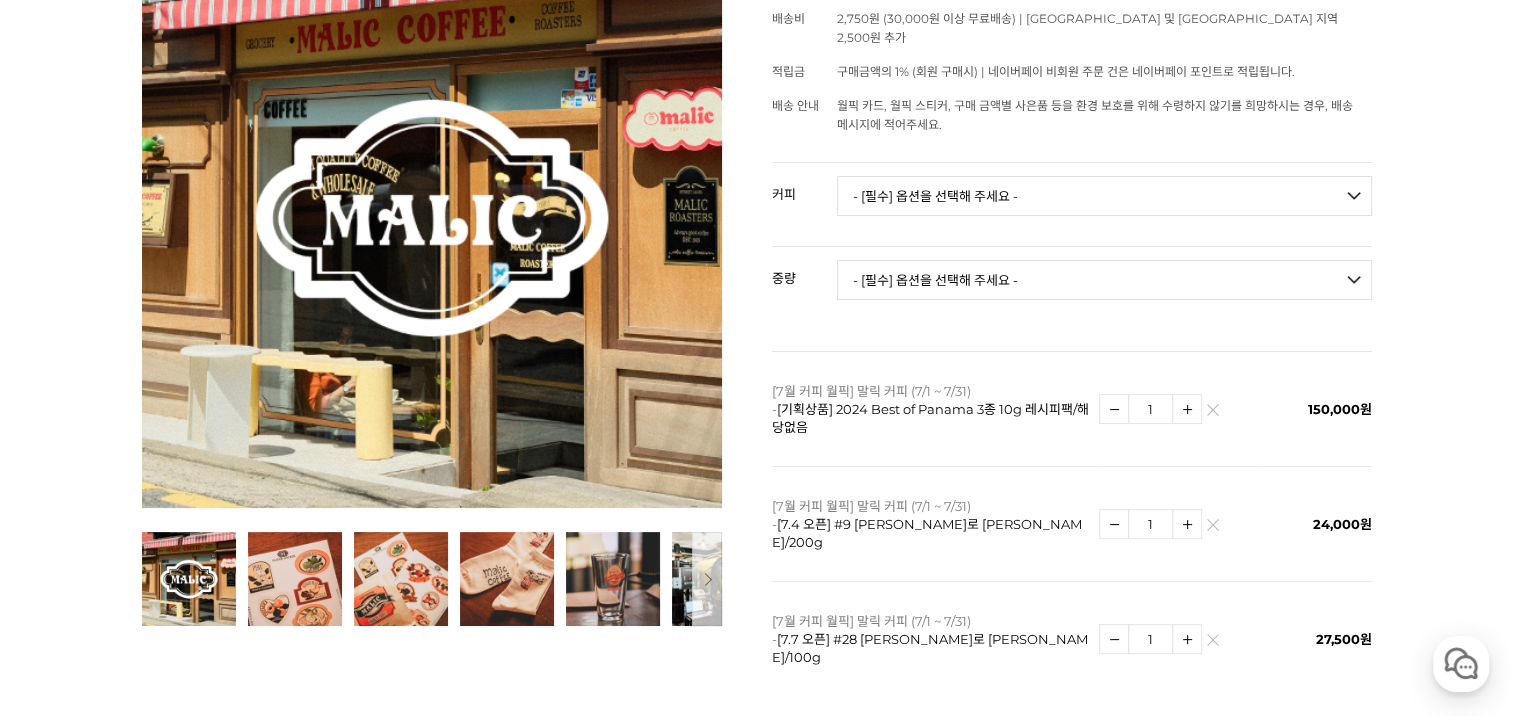 click on "- [필수] 옵션을 선택해 주세요 - ------------------- 언스페셜티 분쇄도 가이드 종이(주문 1개당 최대 1개 제공) [PERSON_NAME] (언스페셜티 블렌드) 애플 쥬스 (언스페셜티 블렌드) 허니 자몽 쥬스 (언스페셜티 블렌드) [기획상품] 2024 Best of Panama 3종 10g 레시피팩 프루티 블렌드 마일드 블렌드 모닝 블렌드 #1 탄자니아 아카시아 힐스 게이샤 AA 풀리 워시드 [품절] #2 콜롬비아 포파얀 슈가케인 디카페인 #3 에티오피아 알로 타미루 미리가 74158 워시드 #4 에티오피아 첼베사 워시드 디카페인 #5 케냐 뚱구리 AB 풀리 워시드 [품절] #6 에티오피아 버그 우 셀렉션 에얼룸 내추럴 (Lot2) #7 에티오피아 알로 타미루 무라고 74158 클래식 워시드 #8 케냐 은가라투아 AB 워시드 (Lot 159) [품절] [7.4 오픈] #9 온두라스 마리사벨 카바예로 파카마라 워시드 #24 [PERSON_NAME]" at bounding box center (1104, 196) 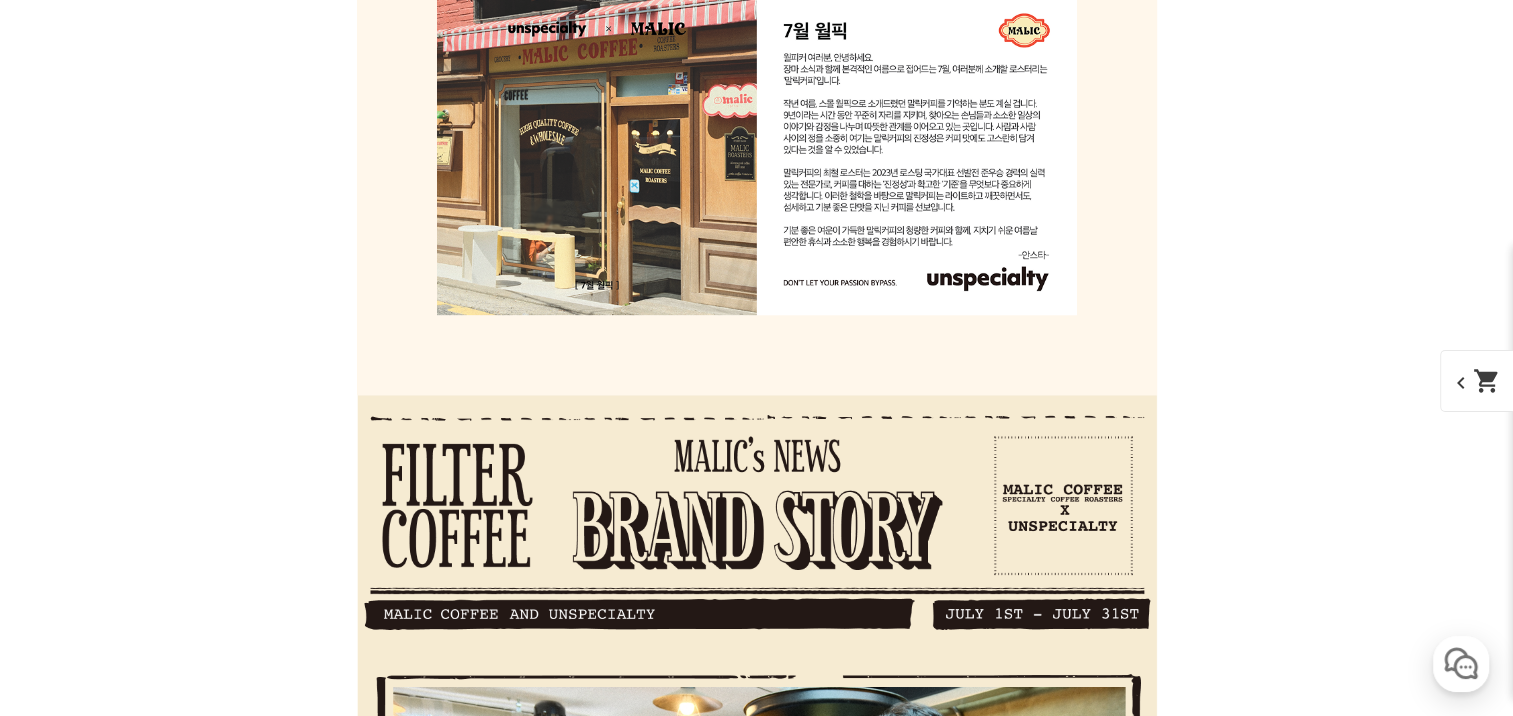 scroll, scrollTop: 3068, scrollLeft: 0, axis: vertical 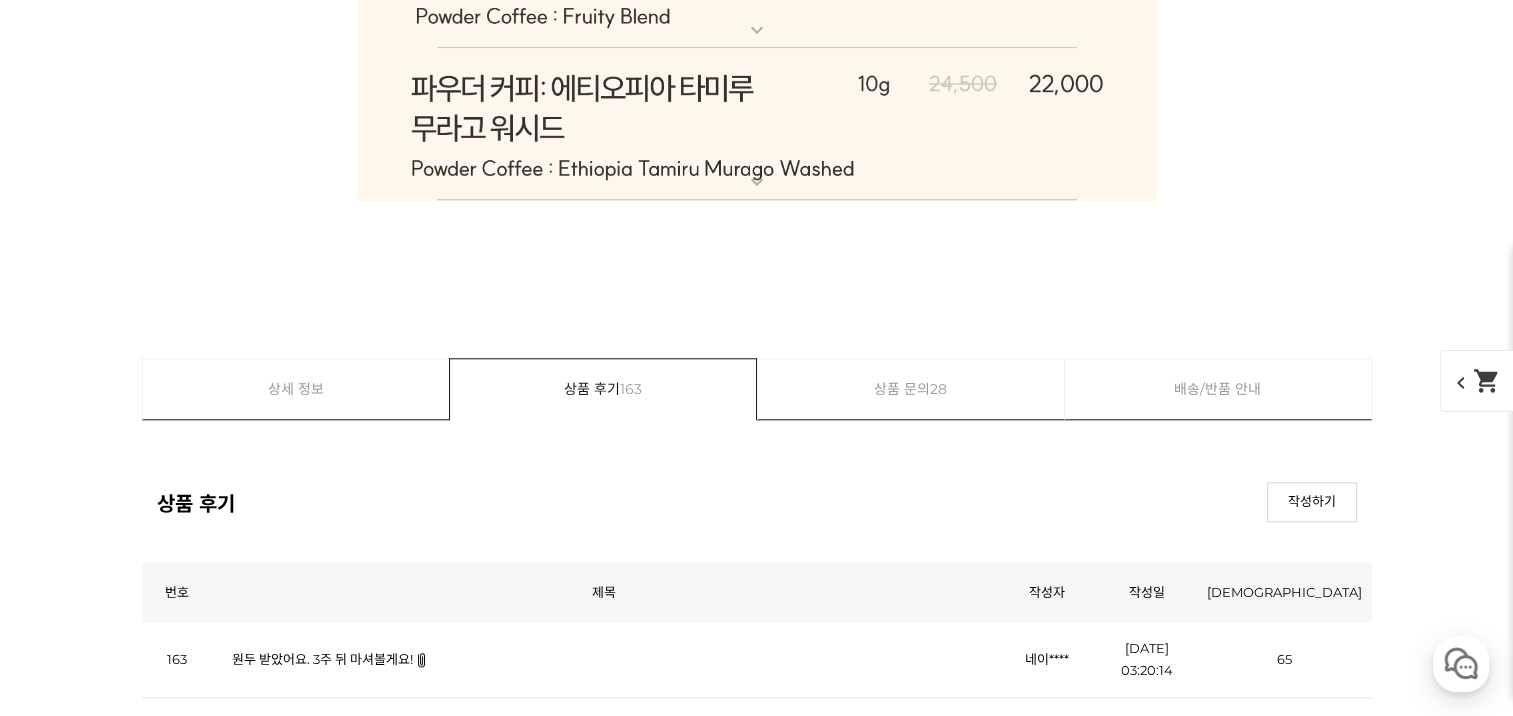 click on "준비된 재고가 모두 소진되었습니다." at bounding box center [757, -1362] 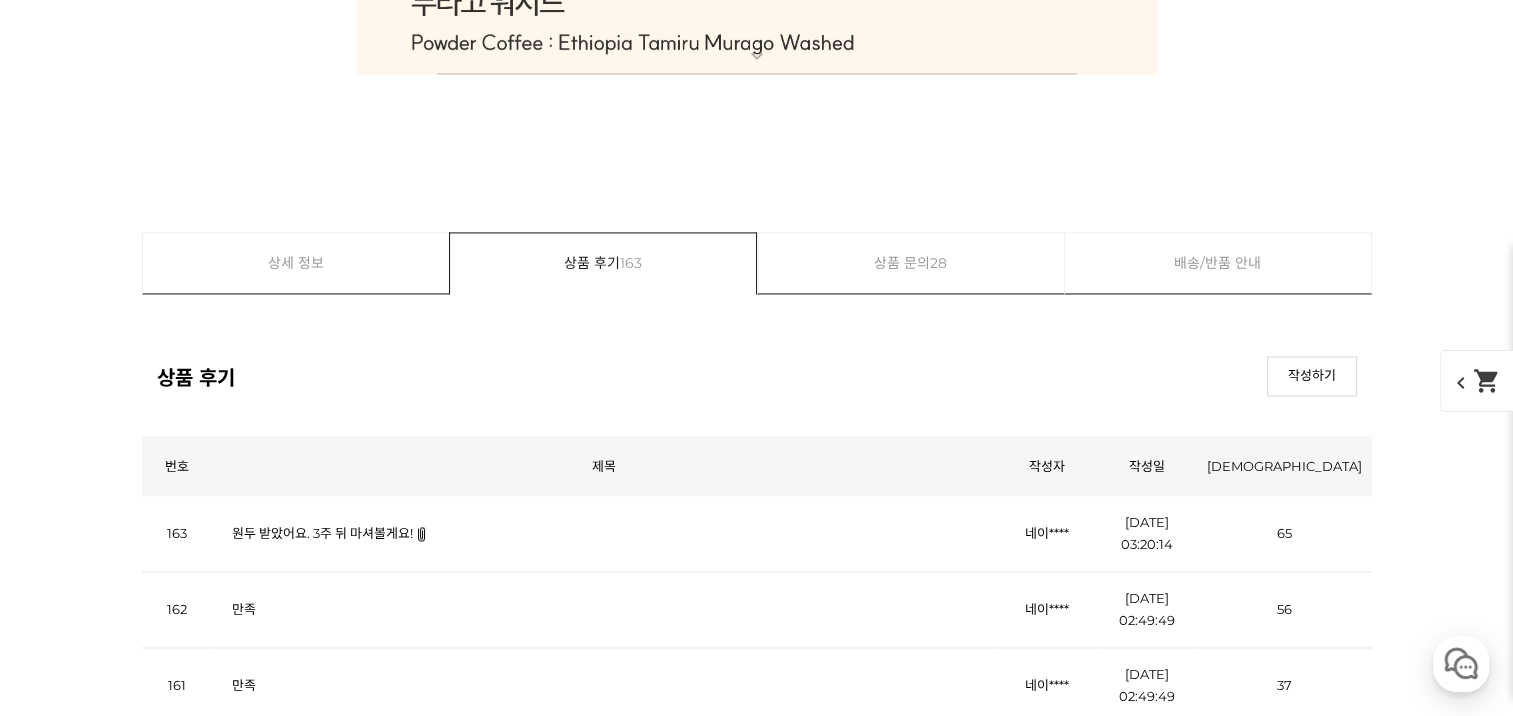 scroll, scrollTop: 10902, scrollLeft: 0, axis: vertical 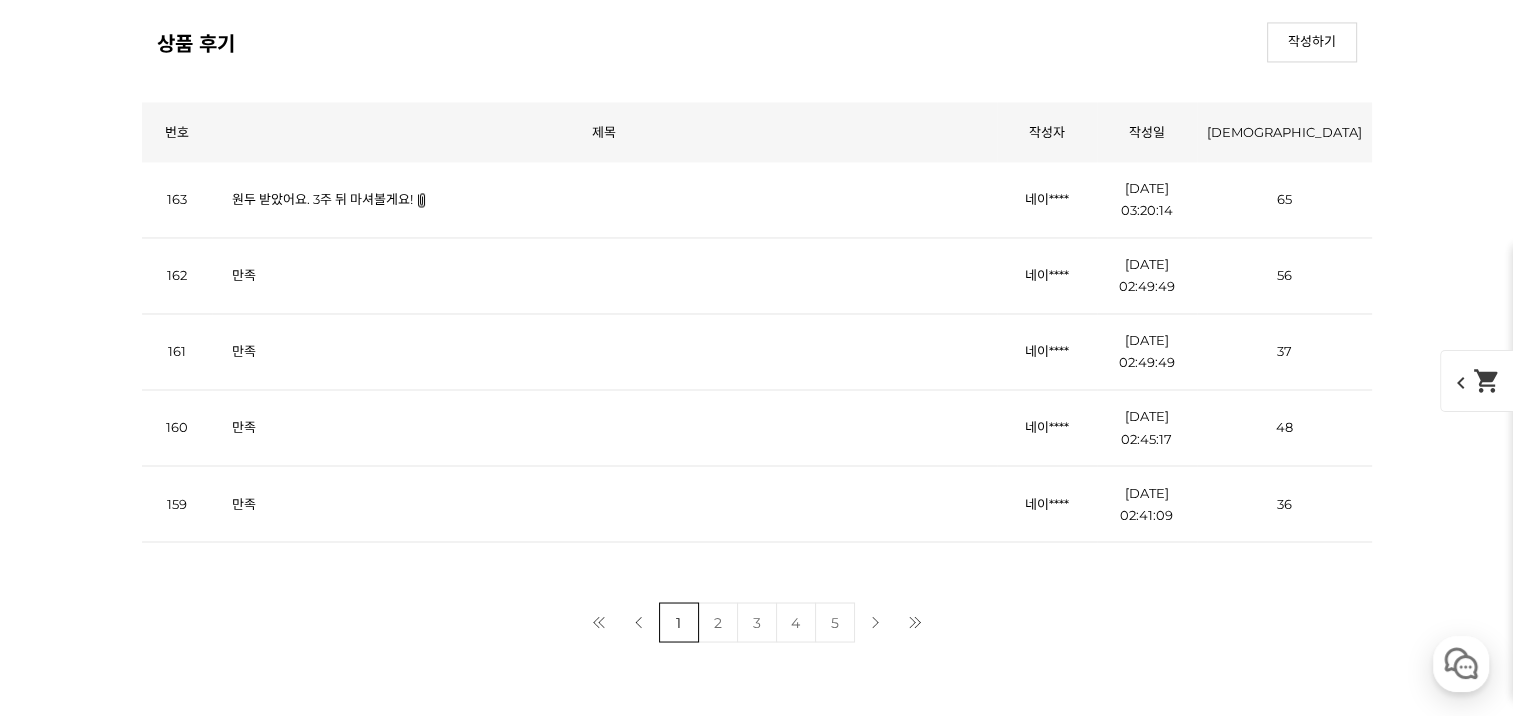 click at bounding box center (757, -1740) 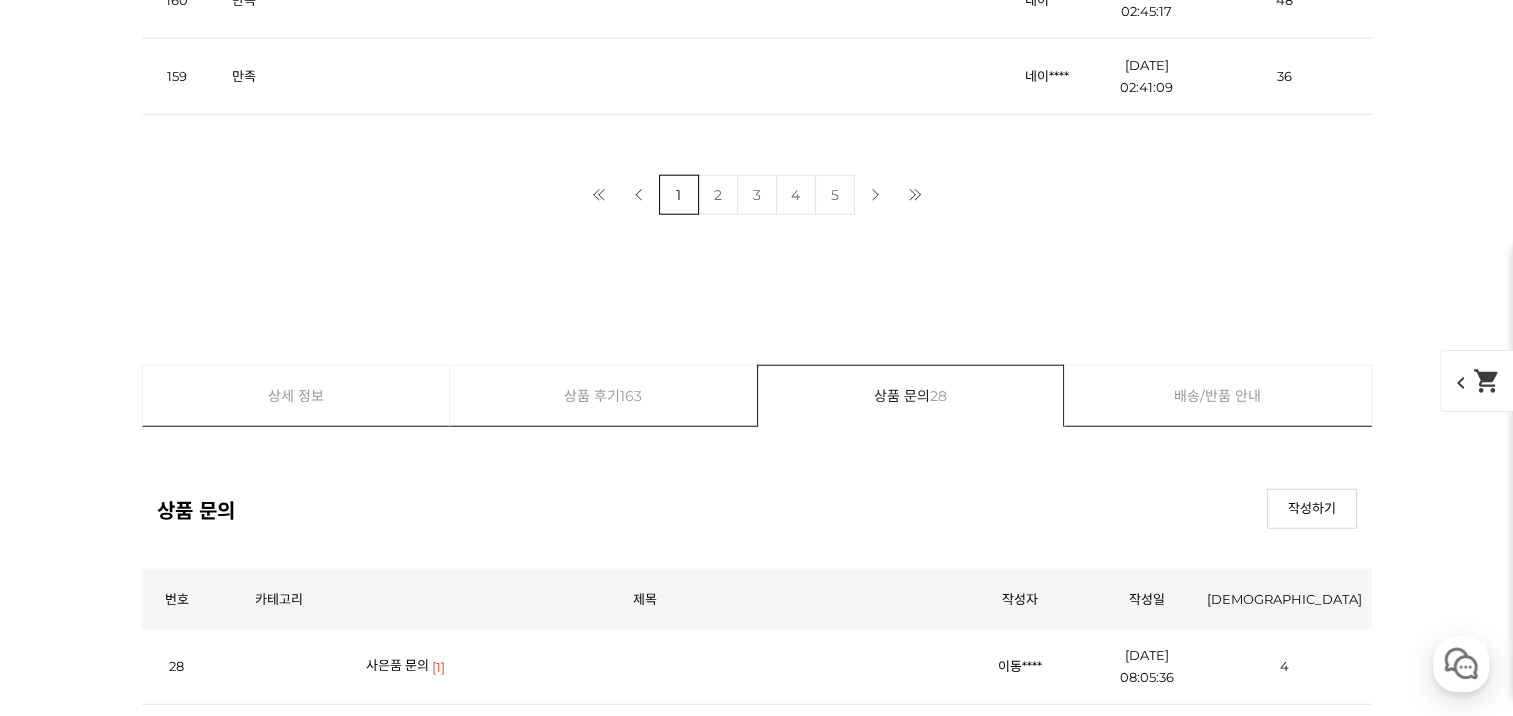 scroll, scrollTop: 13068, scrollLeft: 0, axis: vertical 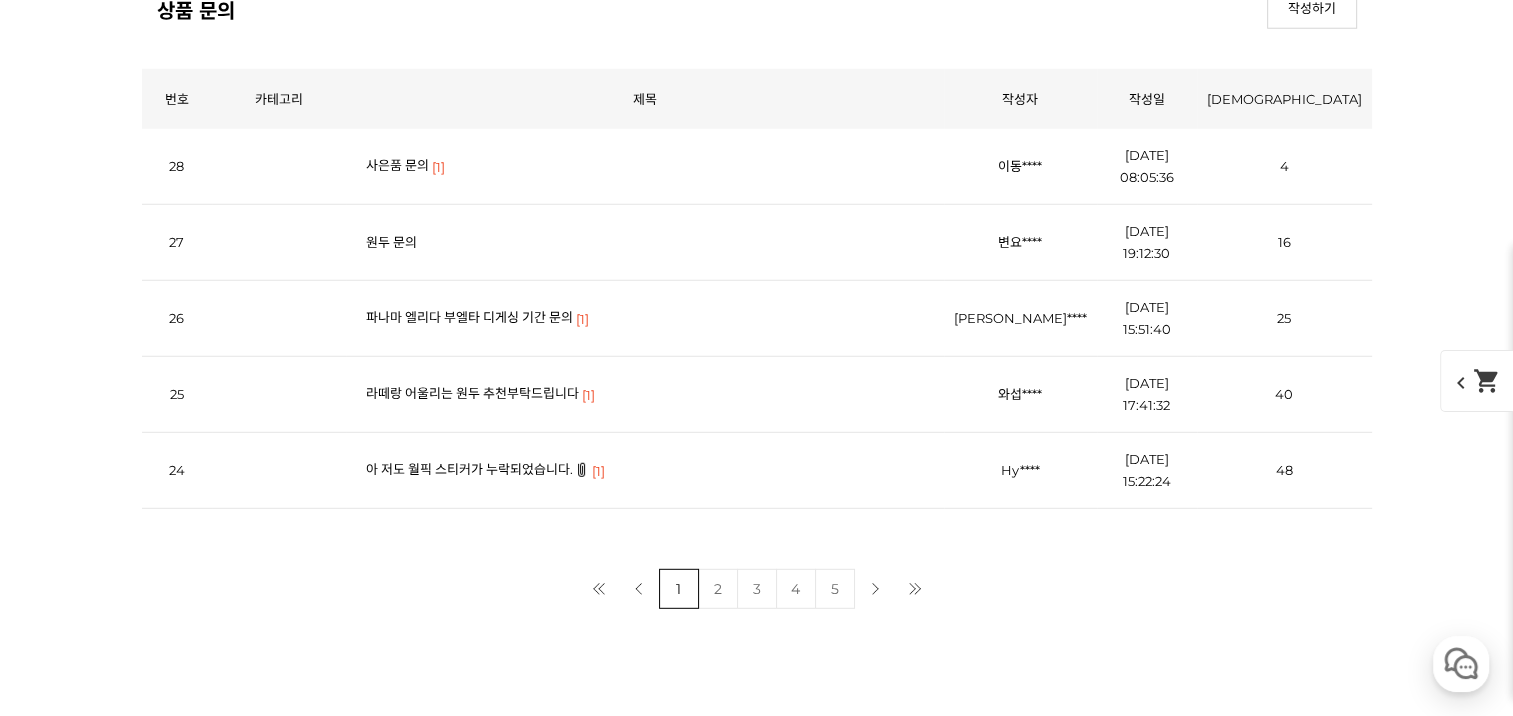 click at bounding box center [757, -2486] 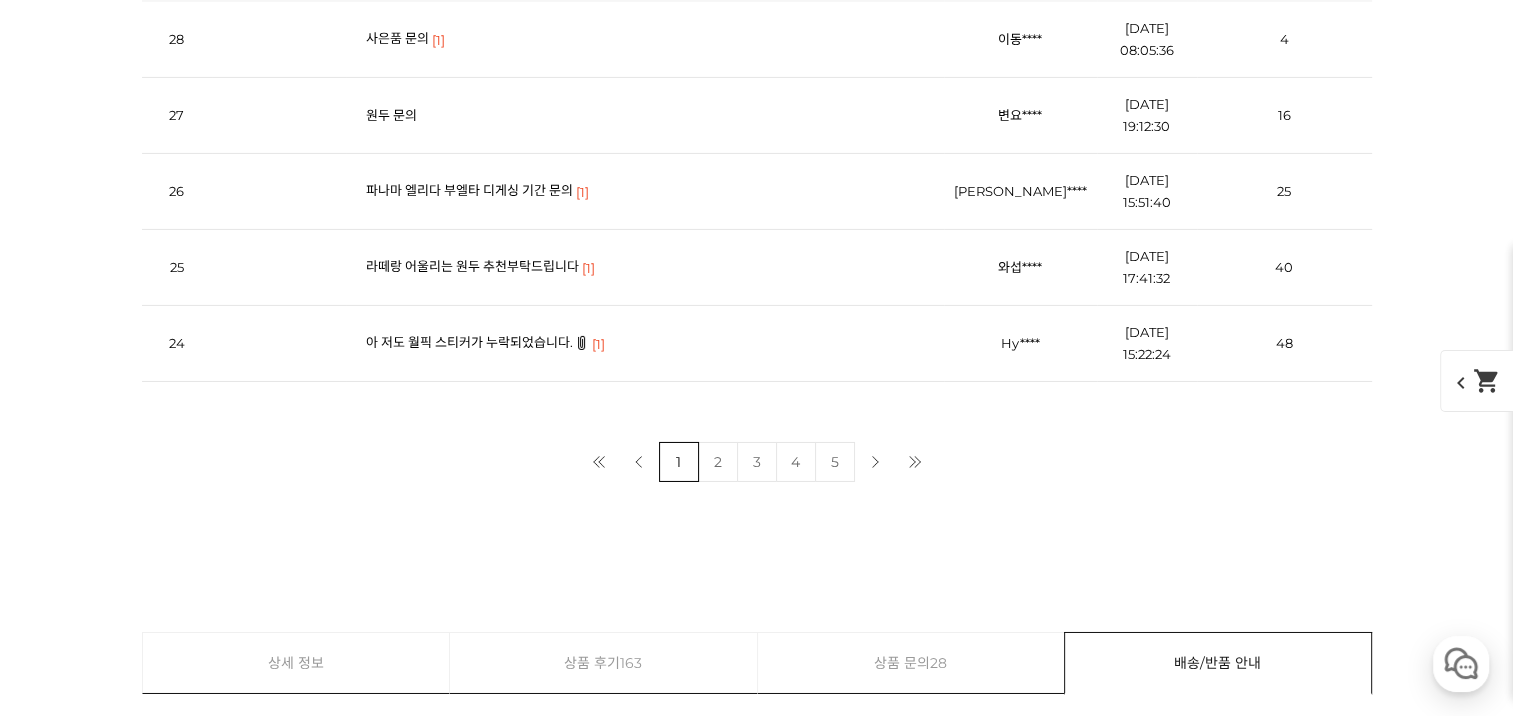 scroll, scrollTop: 13902, scrollLeft: 0, axis: vertical 